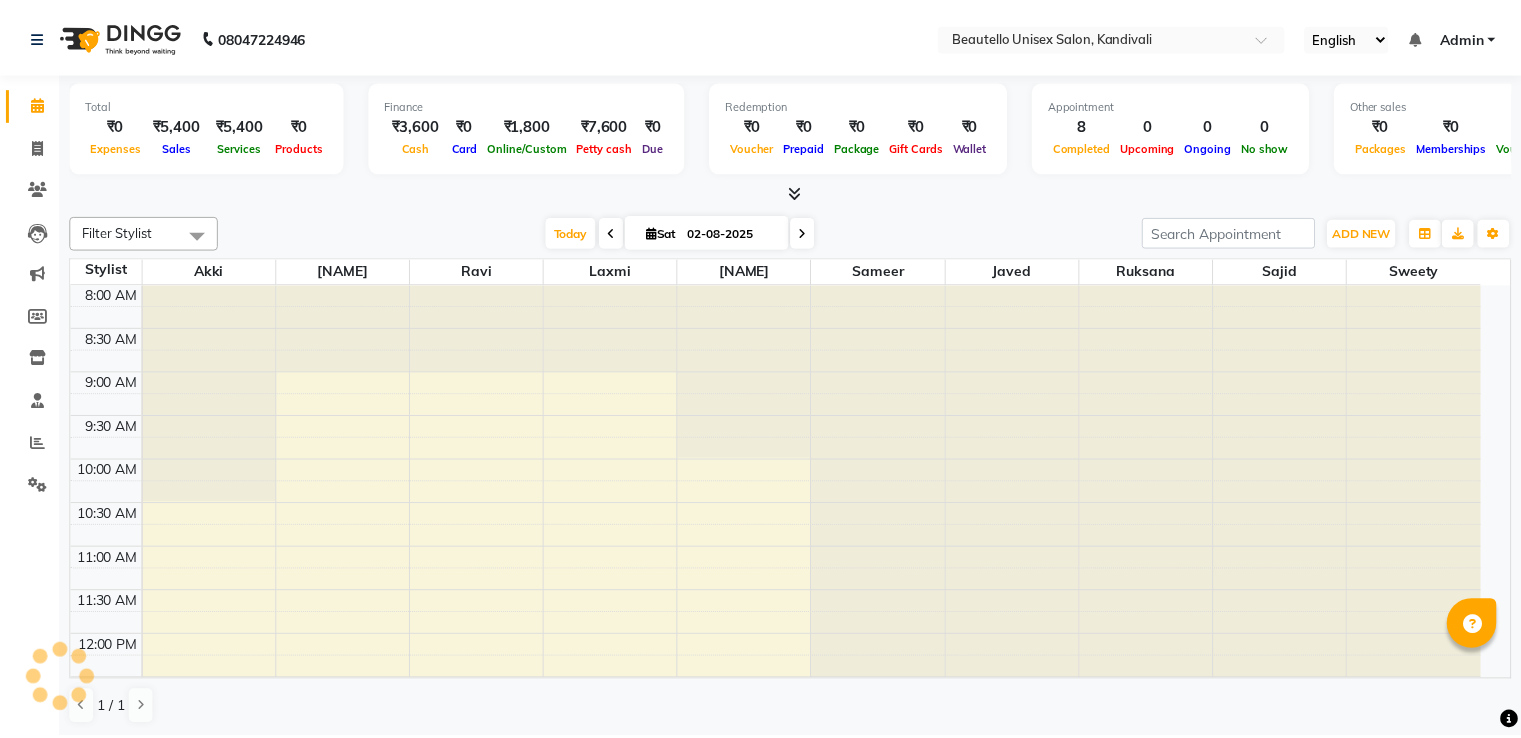 scroll, scrollTop: 0, scrollLeft: 0, axis: both 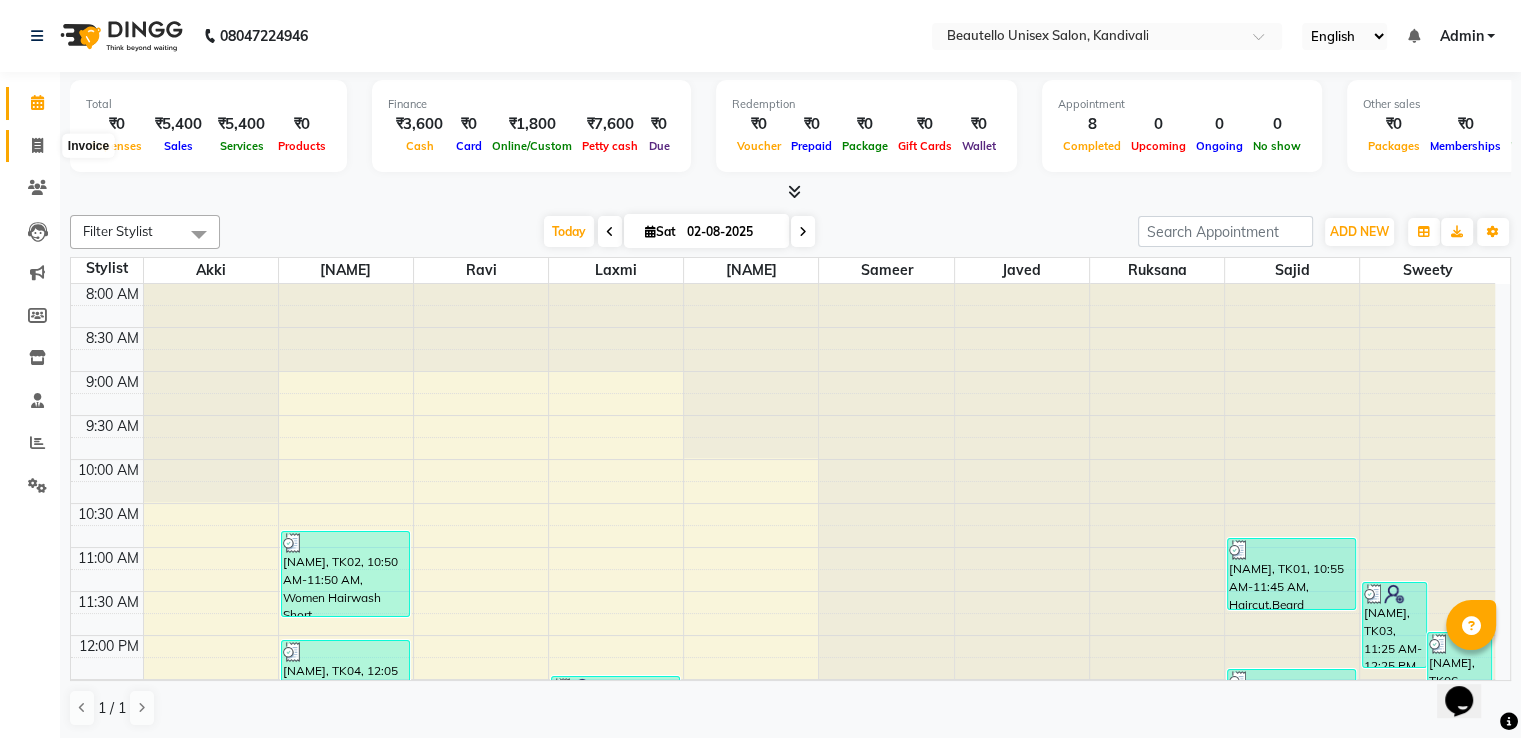 click 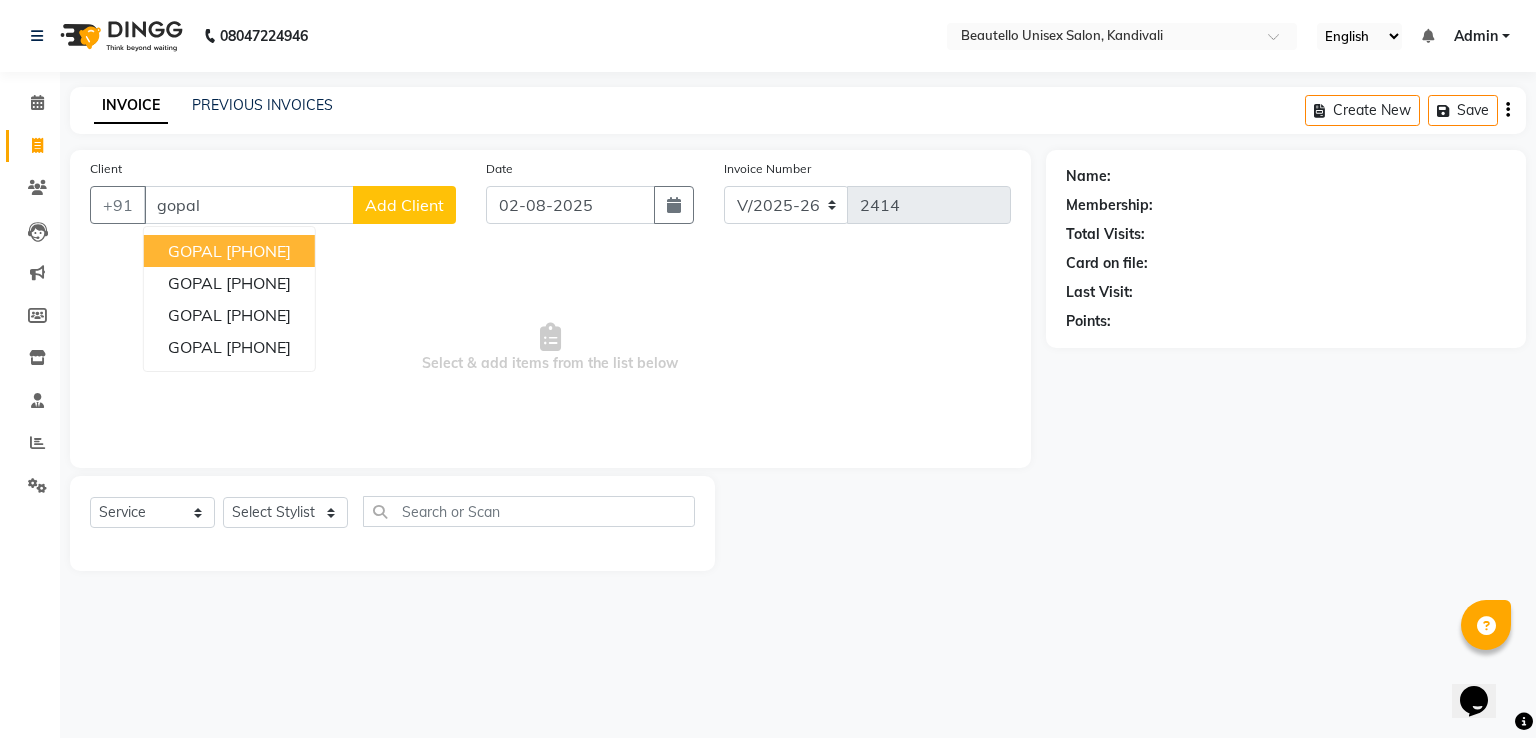 click on "[PHONE]" at bounding box center [258, 251] 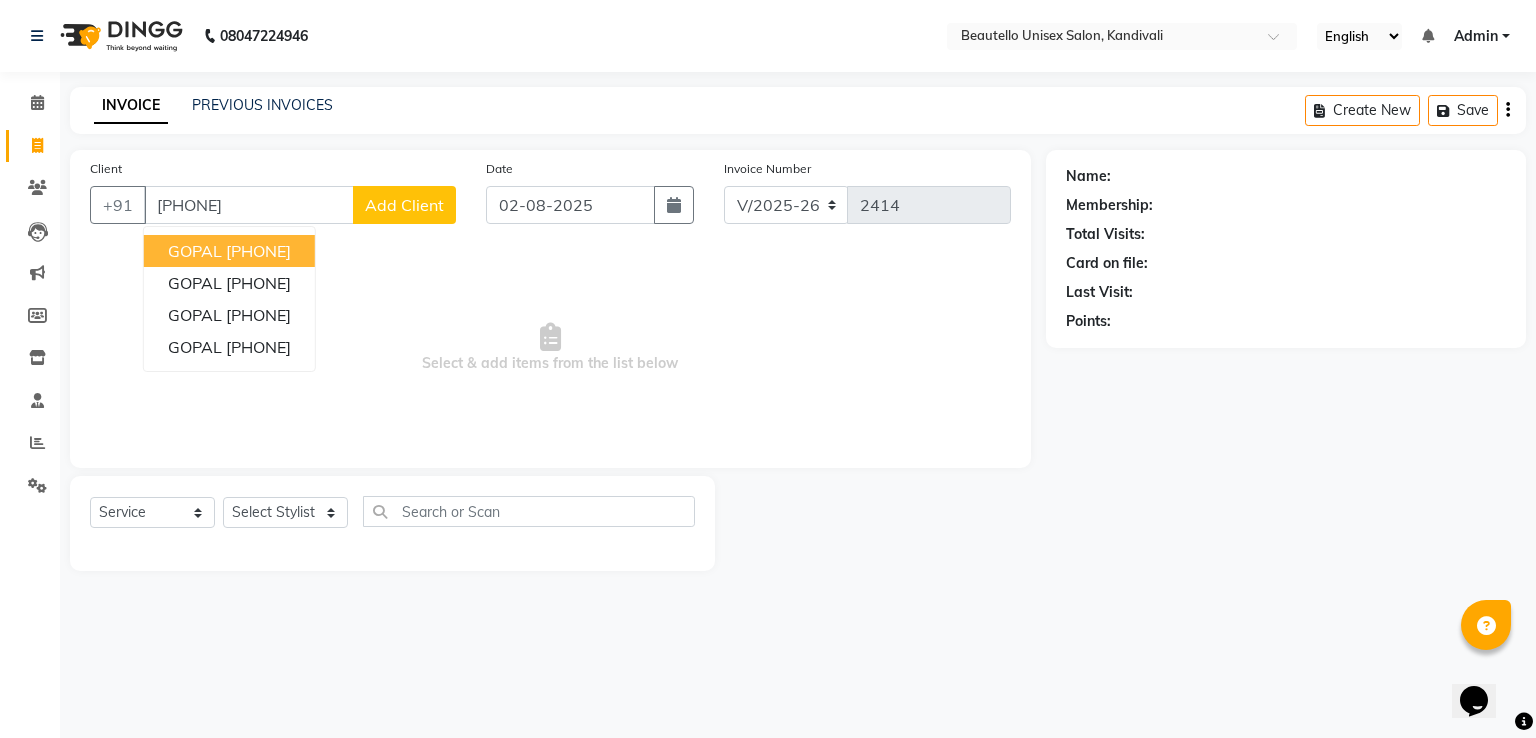 type on "[PHONE]" 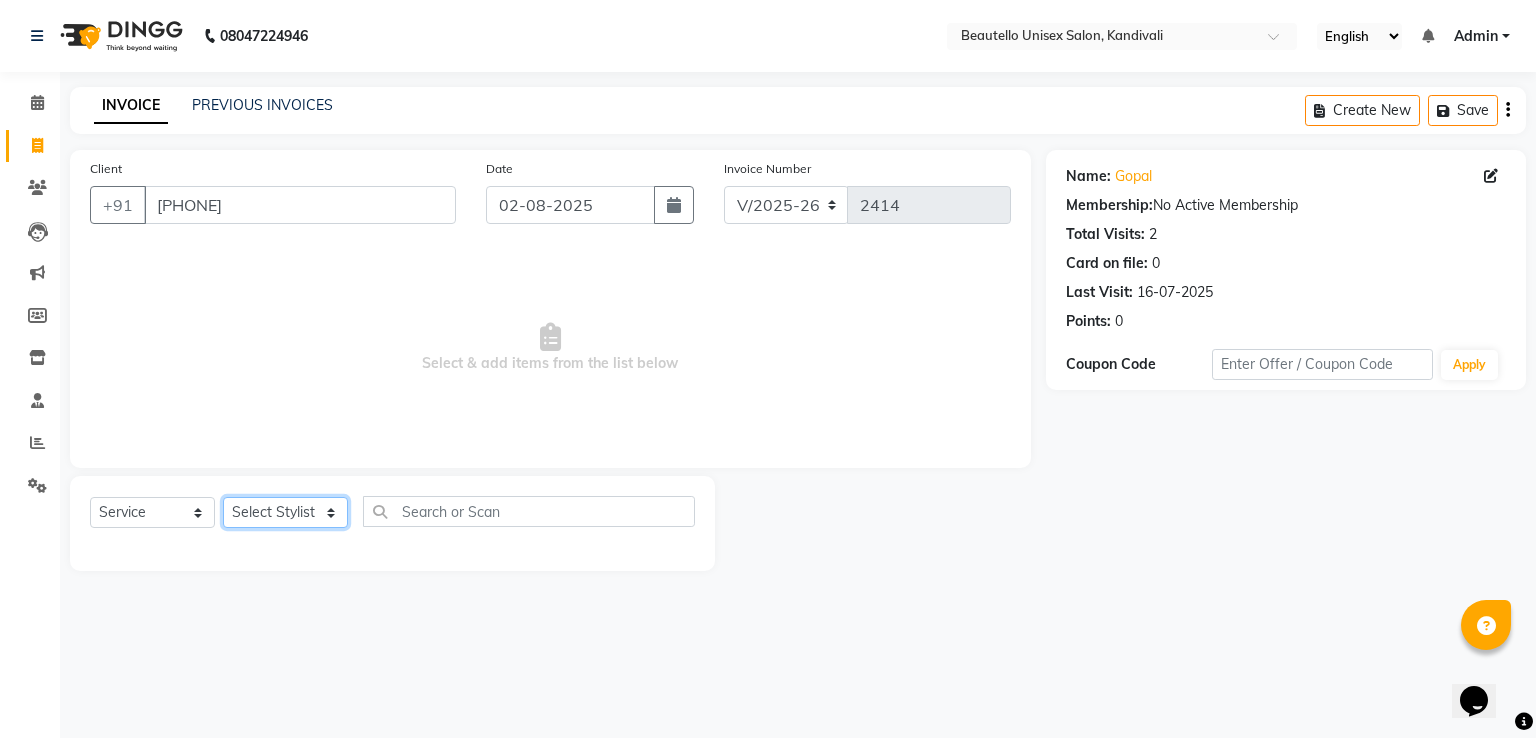 click on "Select Stylist  Akki  Javed  Laxmi Ravi  Ruksana Sajid Sameer [NAME]  [NAME] Sweety" 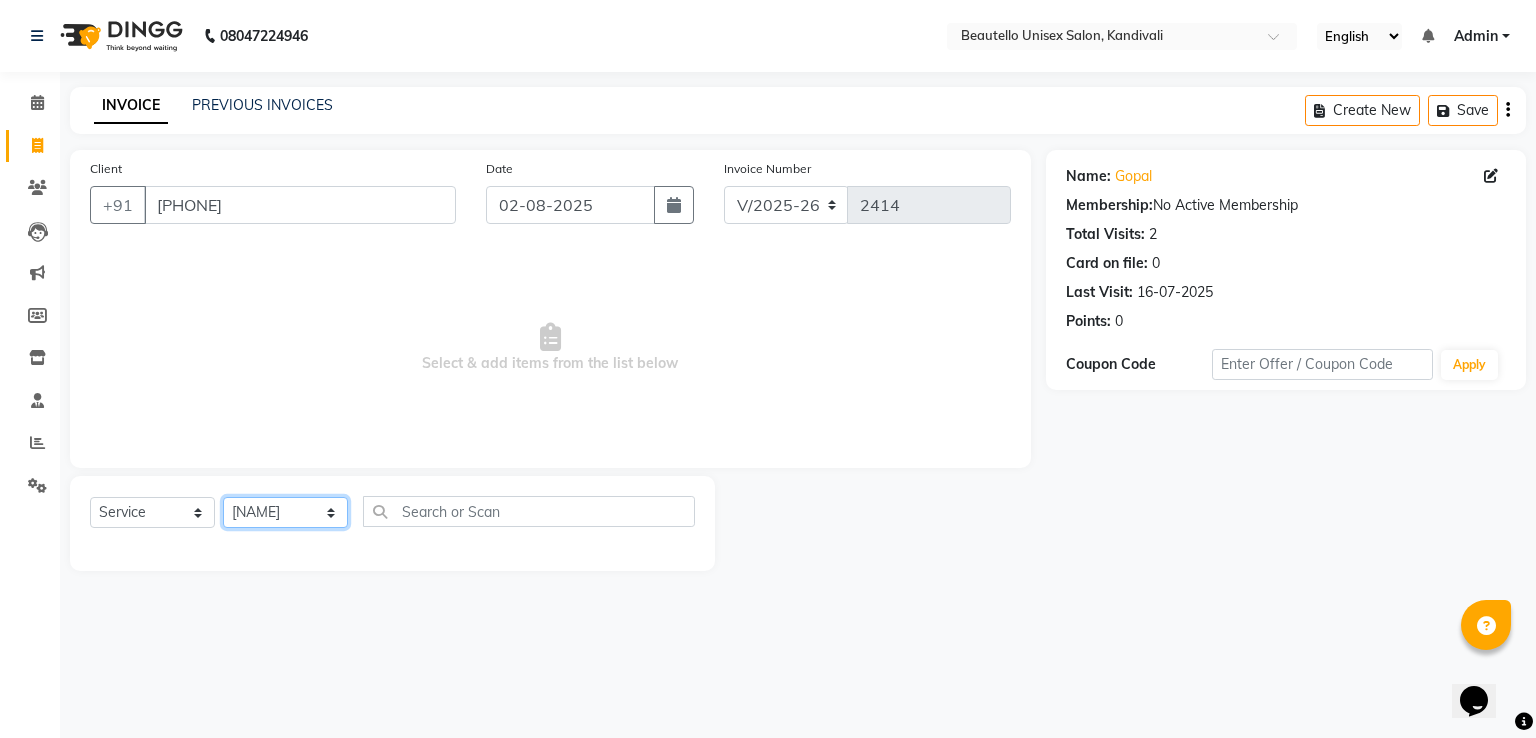 click on "Select Stylist  Akki  Javed  Laxmi Ravi  Ruksana Sajid Sameer [NAME]  [NAME] Sweety" 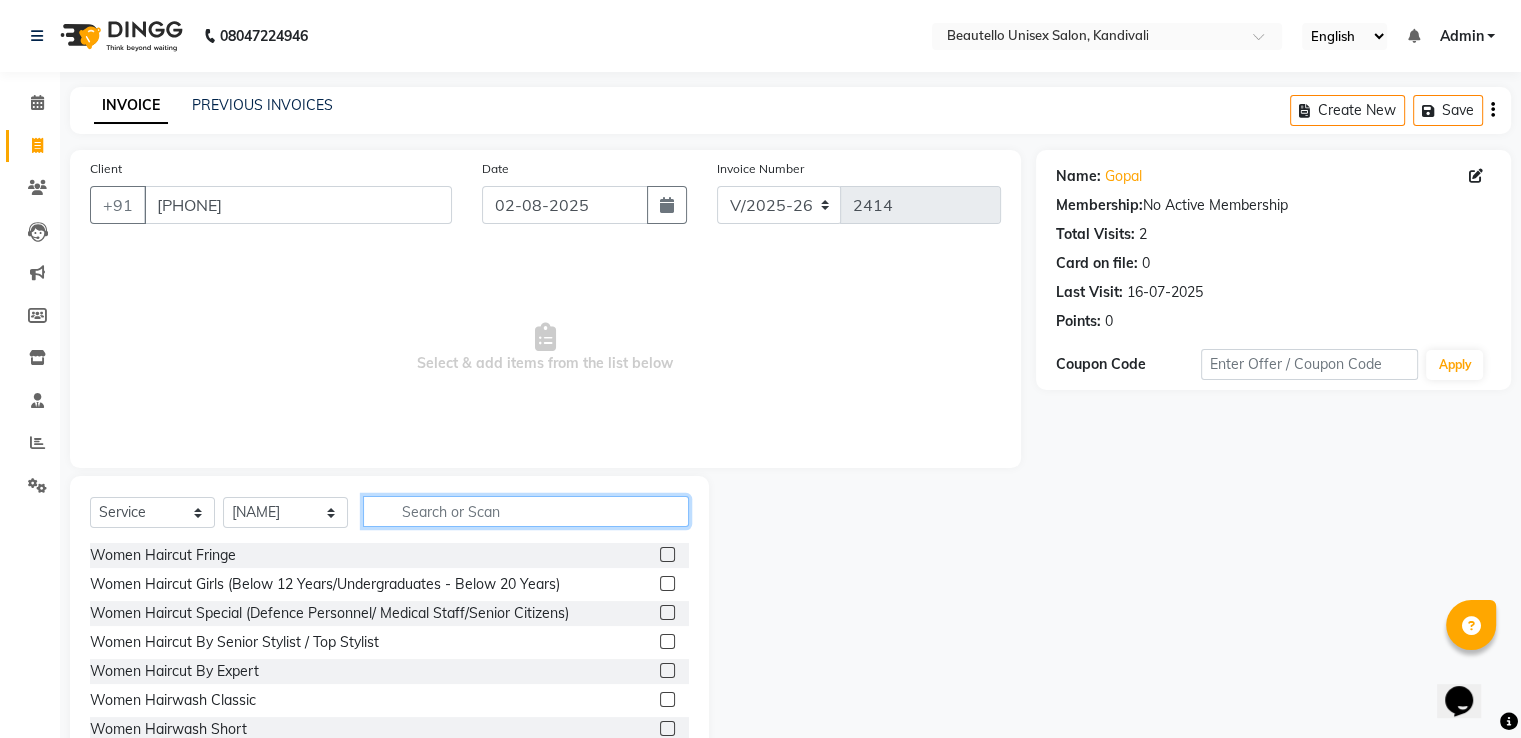 click 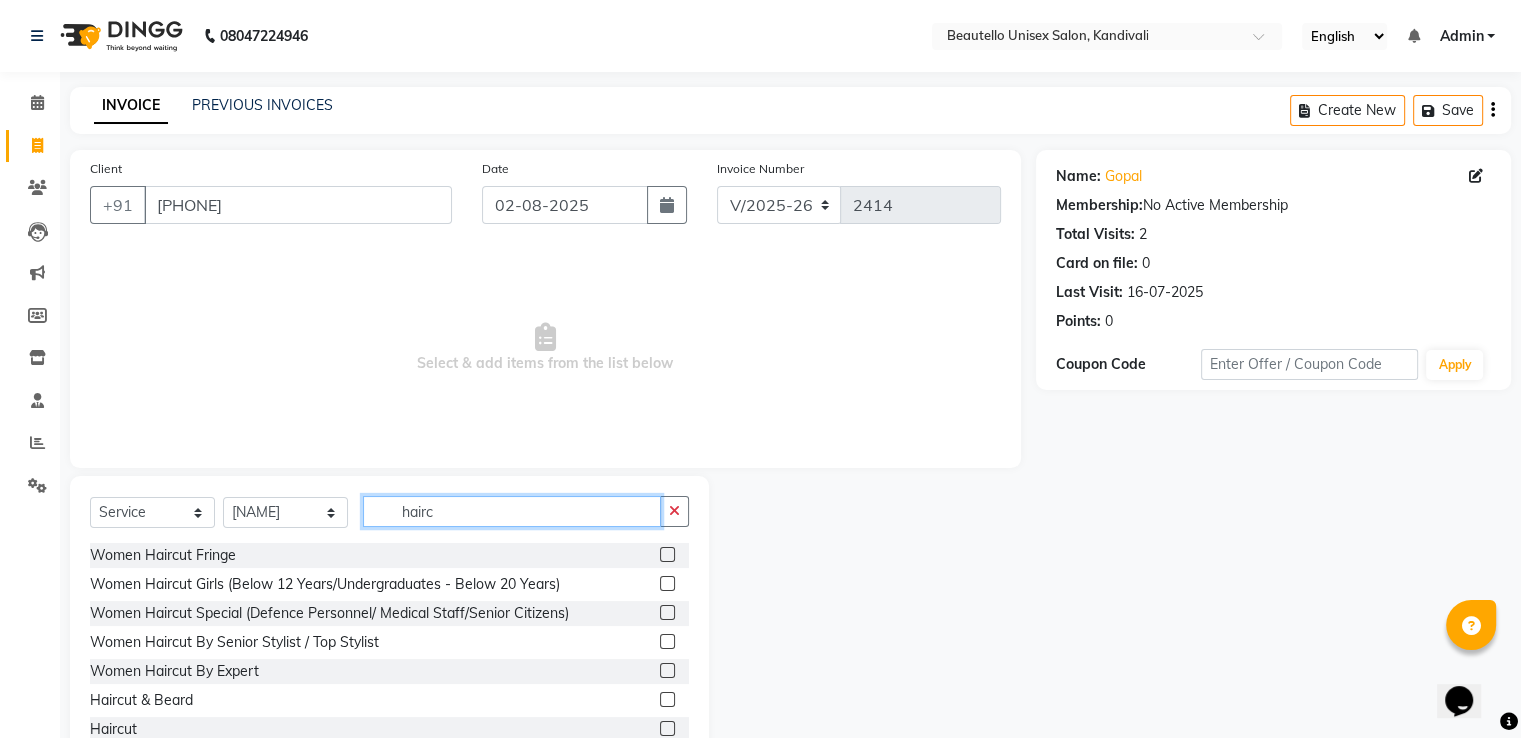 type on "hairc" 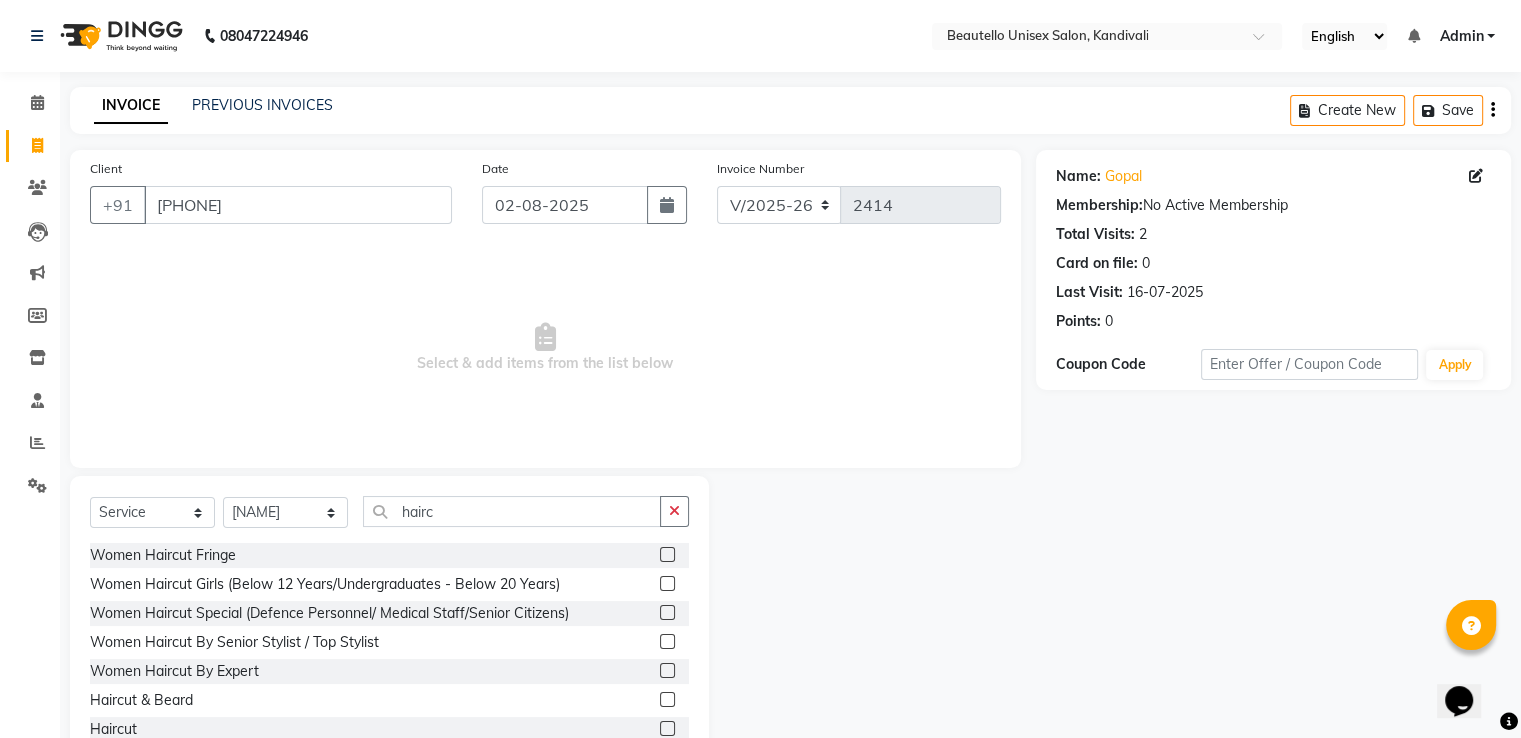 click 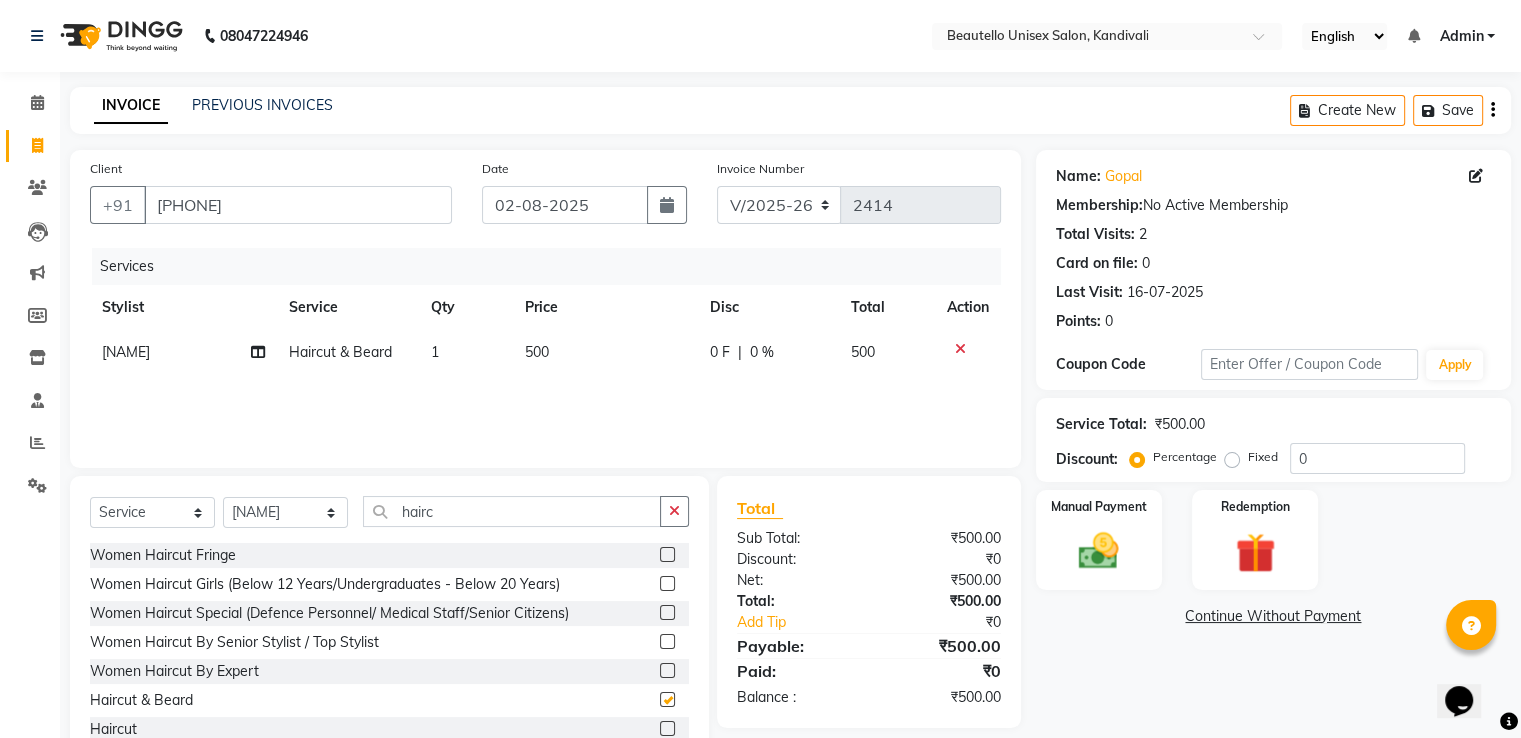 checkbox on "false" 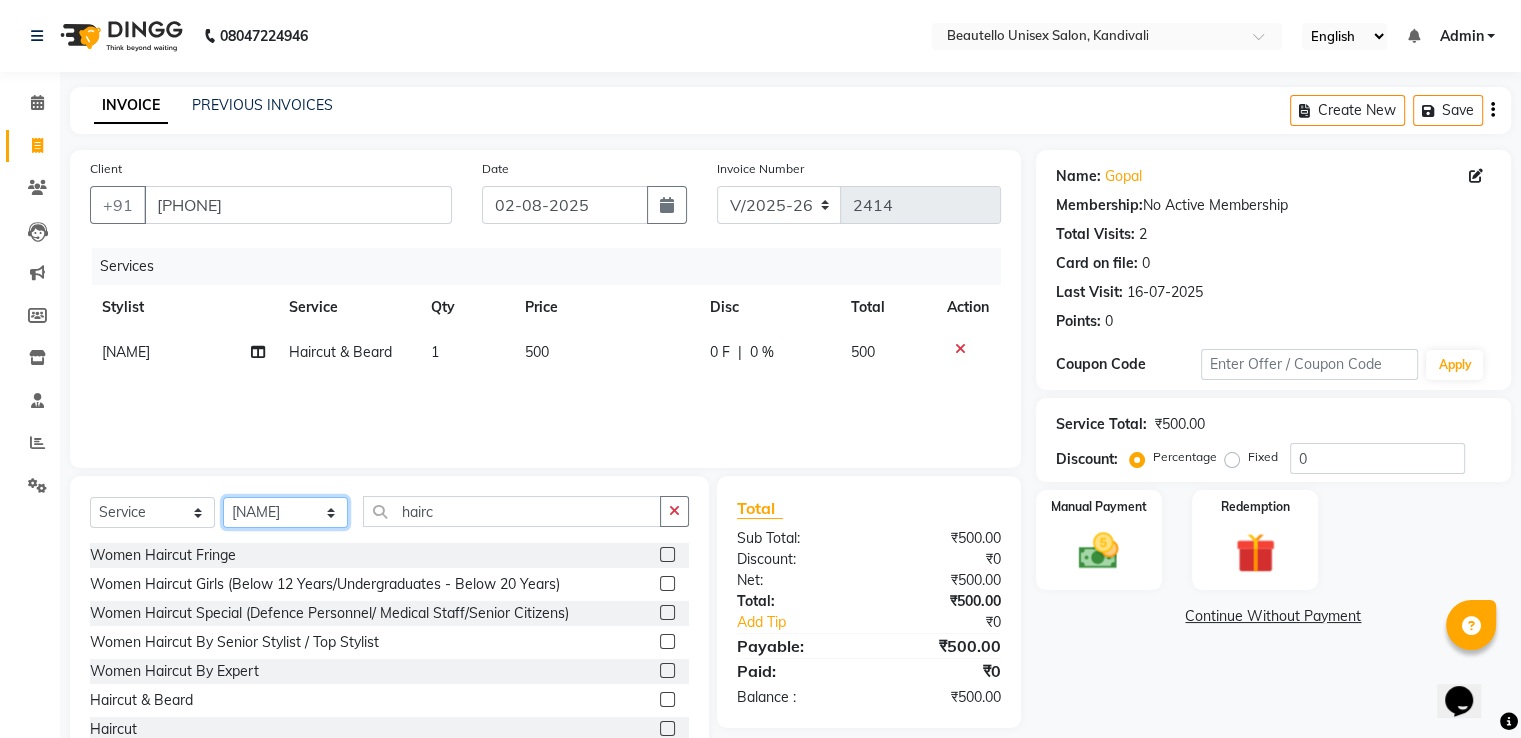 click on "Select Stylist  Akki  Javed  Laxmi Ravi  Ruksana Sajid Sameer [NAME]  [NAME] Sweety" 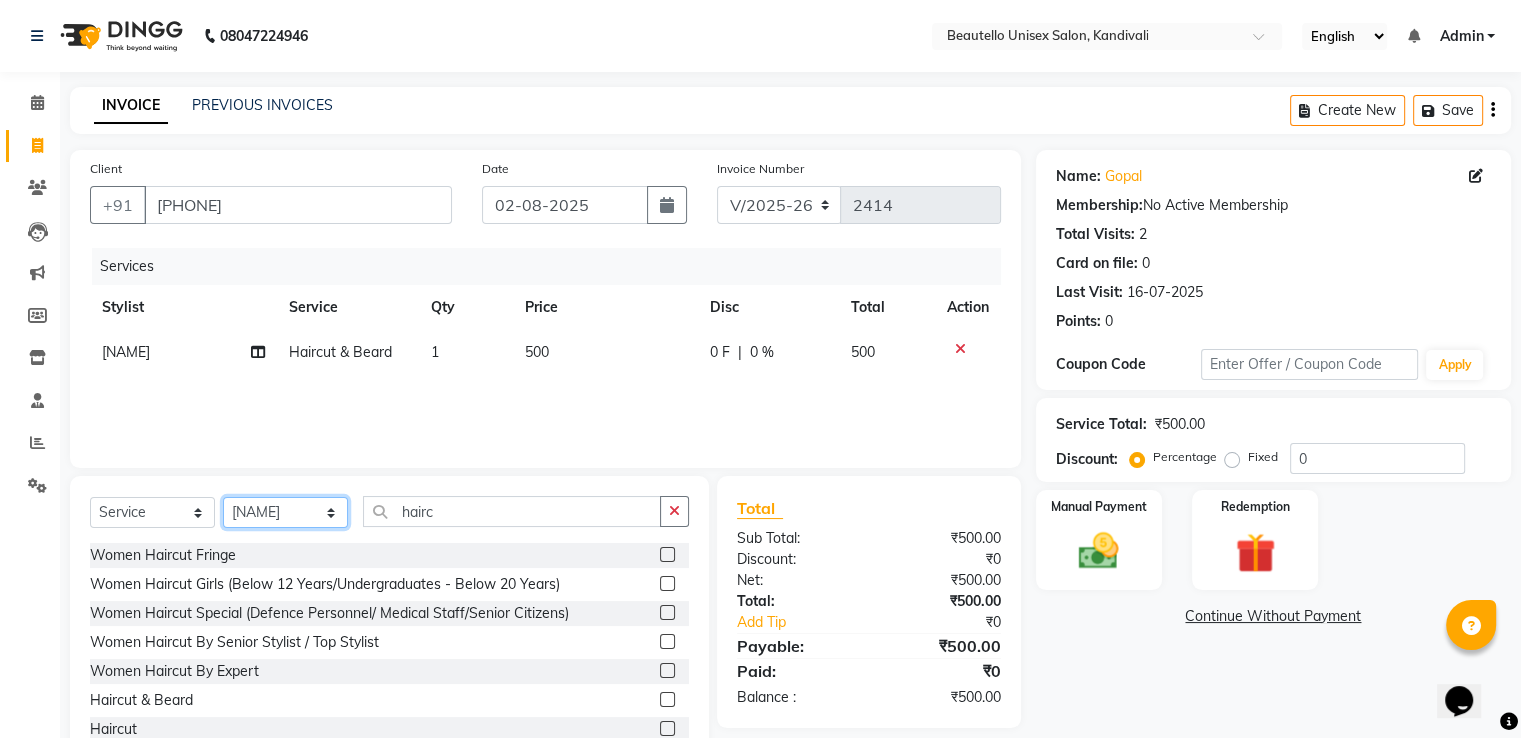 select on "69024" 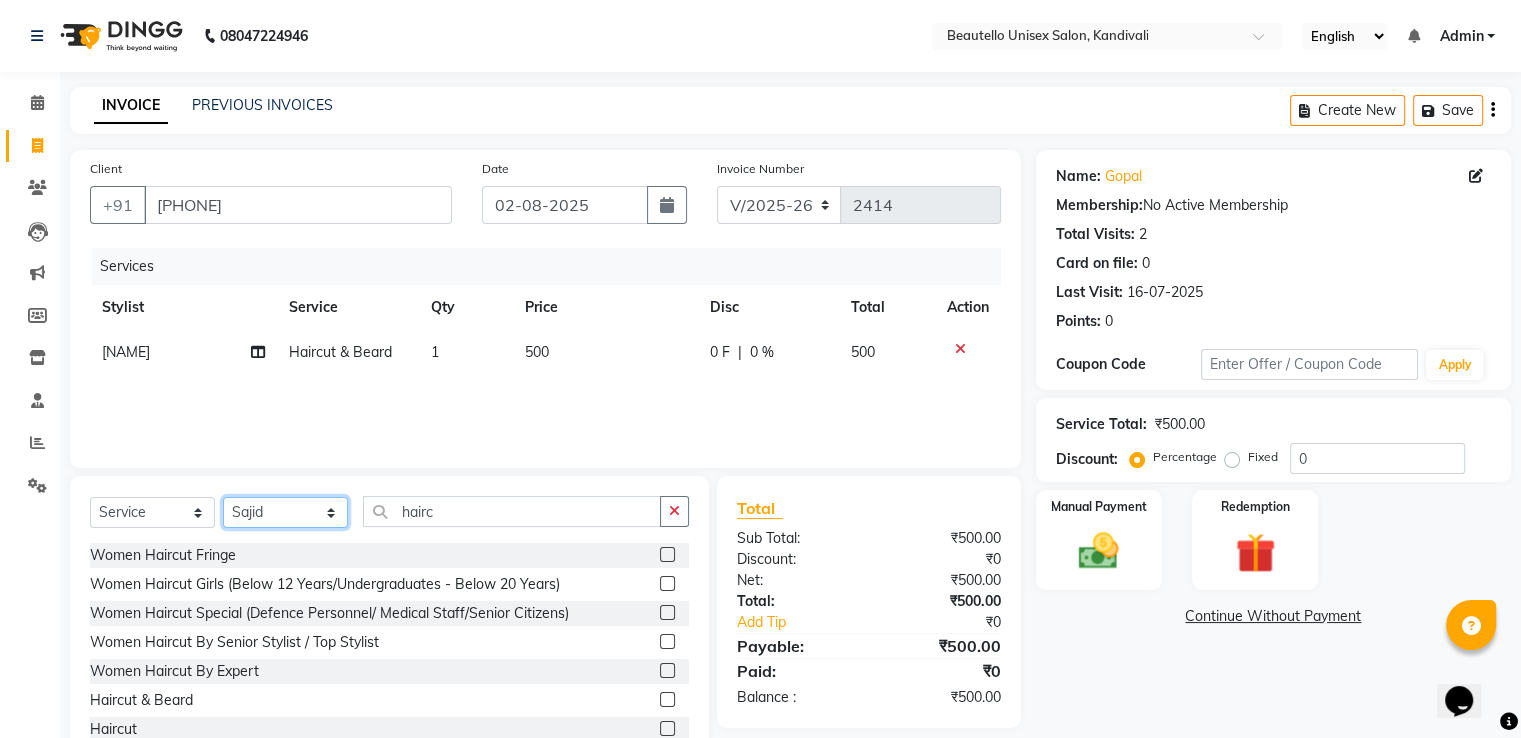 click on "Select Stylist  Akki  Javed  Laxmi Ravi  Ruksana Sajid Sameer [NAME]  [NAME] Sweety" 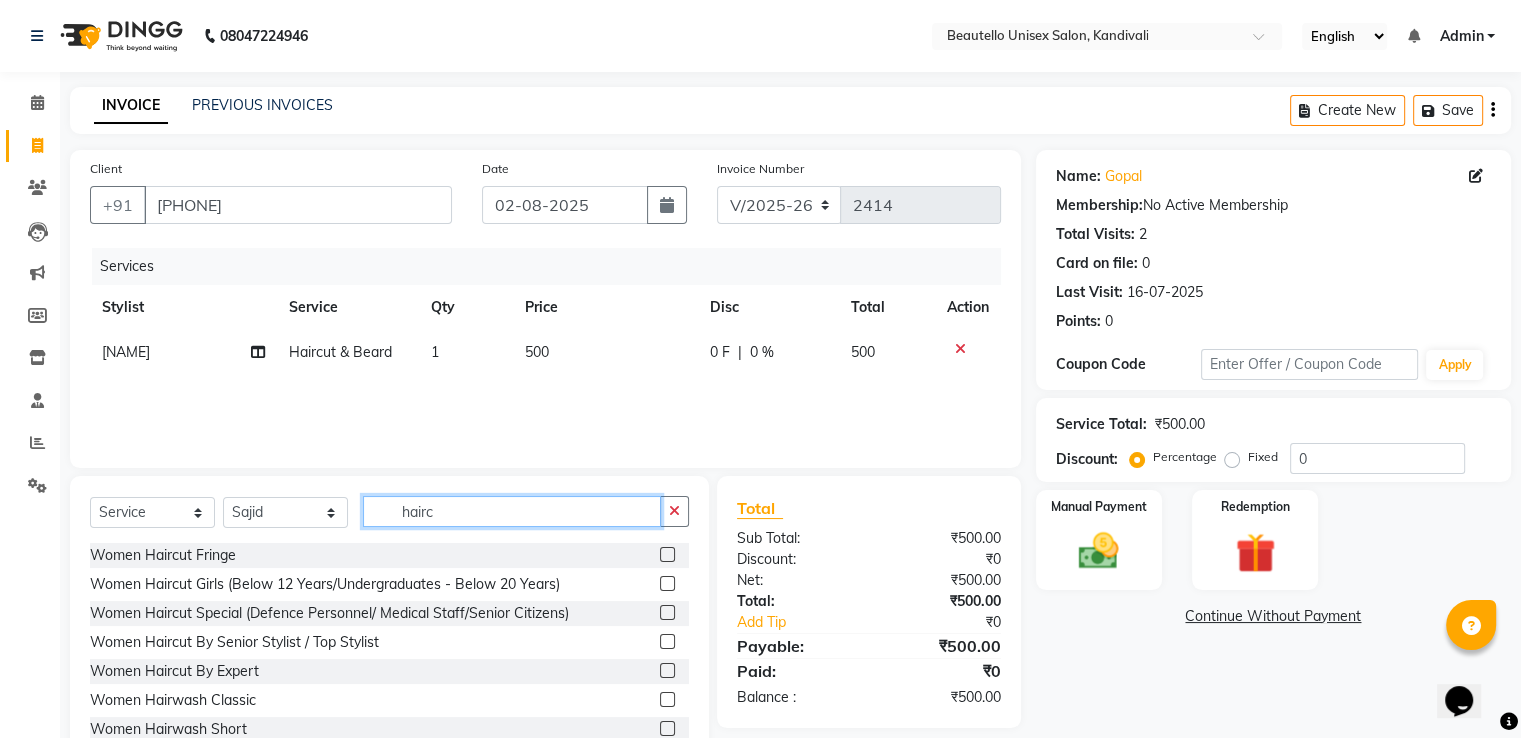 click on "hairc" 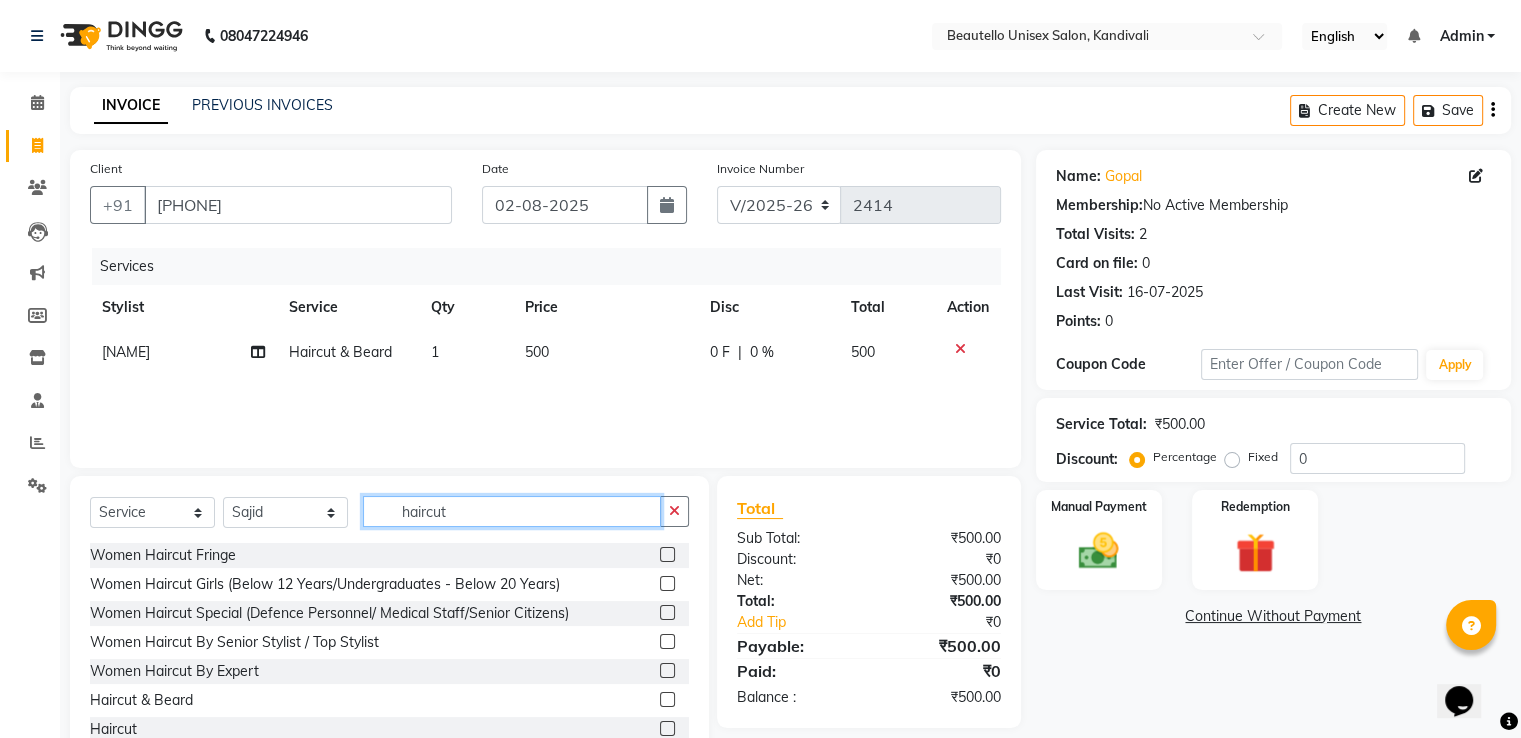 type on "haircut" 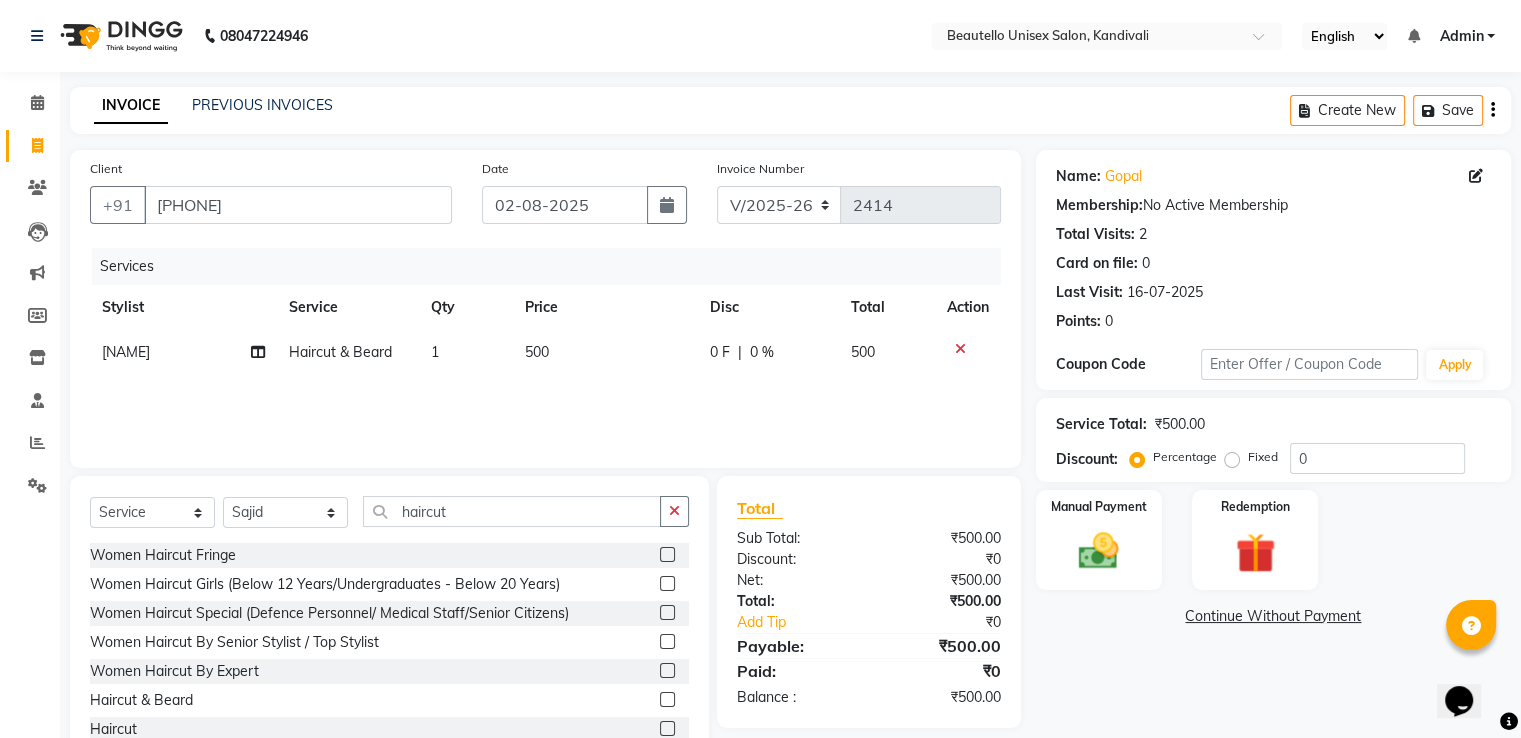 click 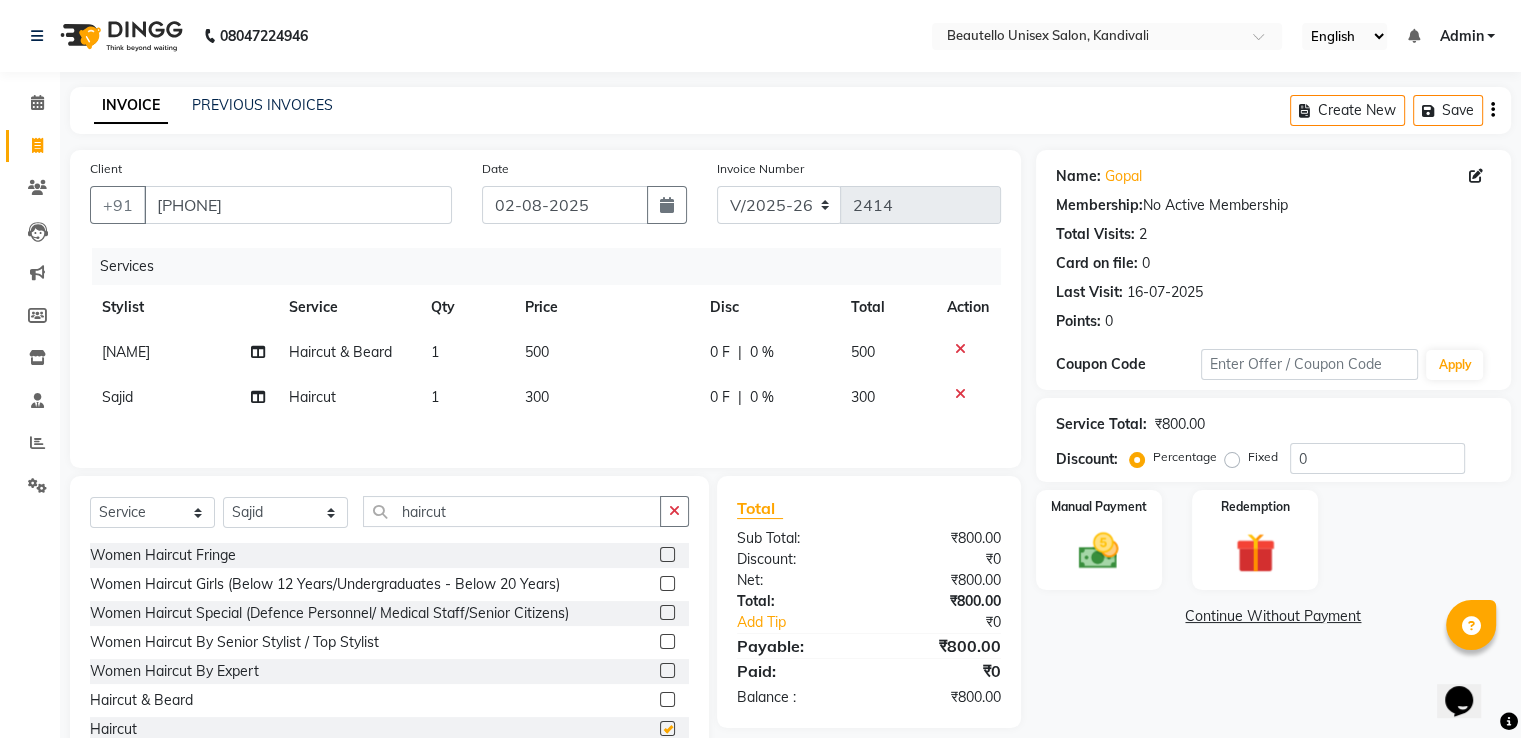 checkbox on "false" 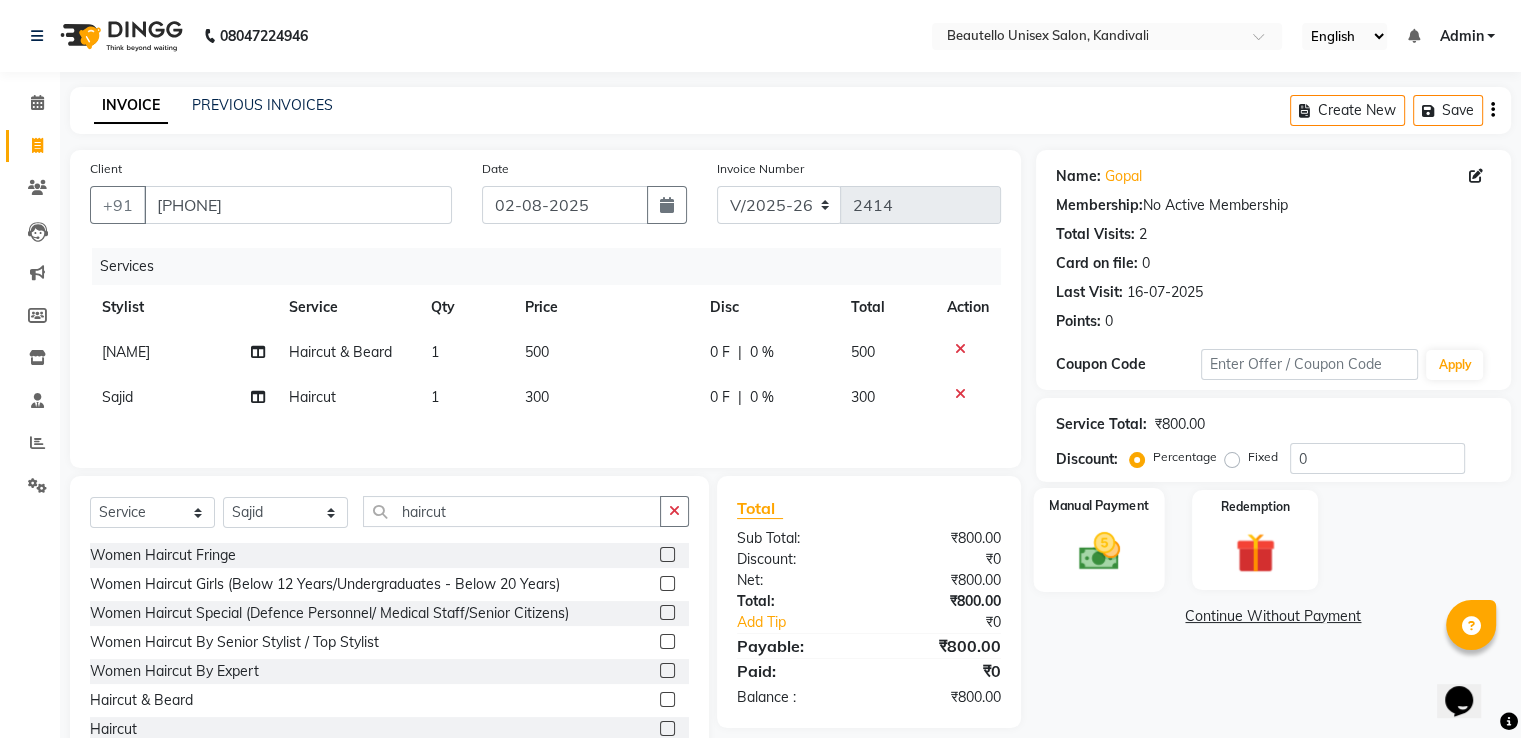 click 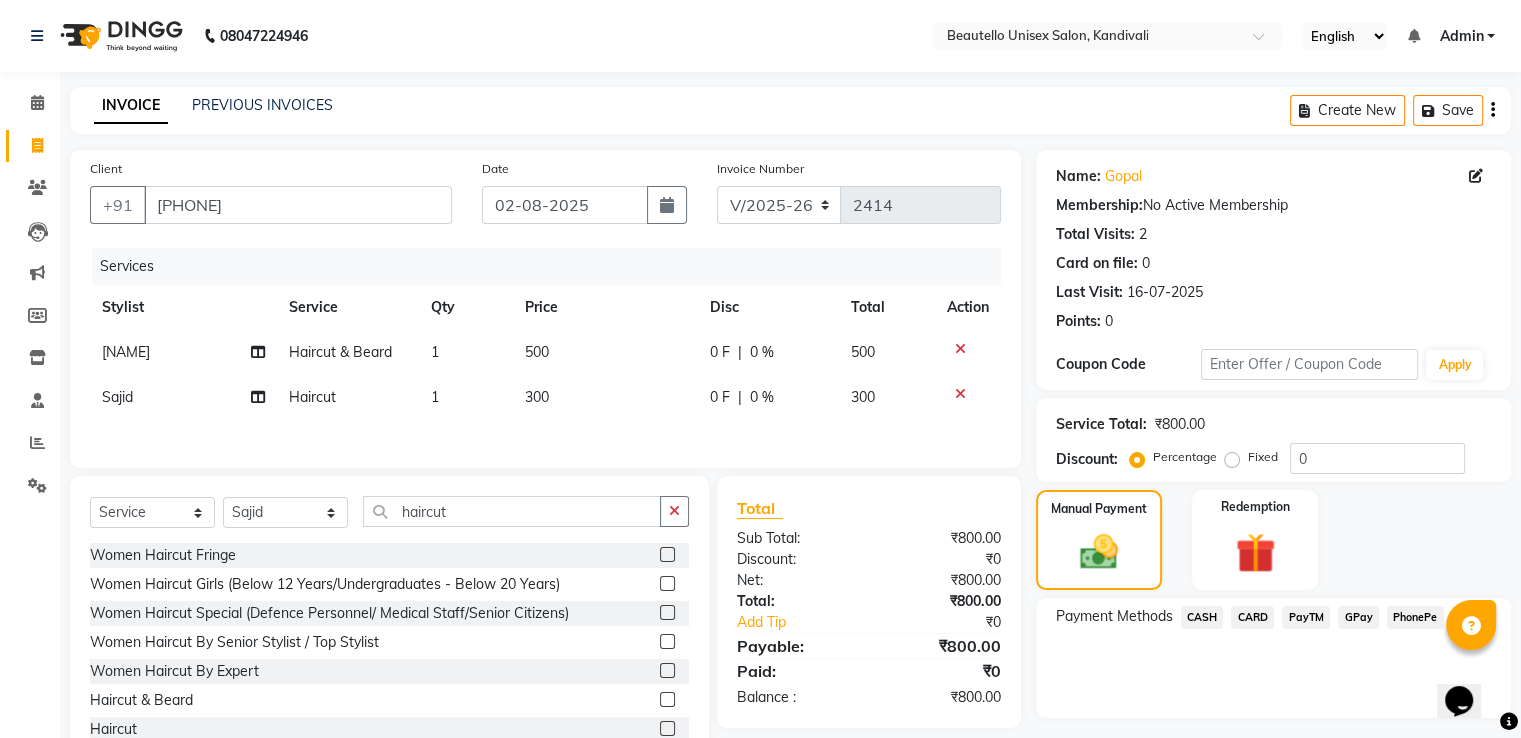 click on "CASH" 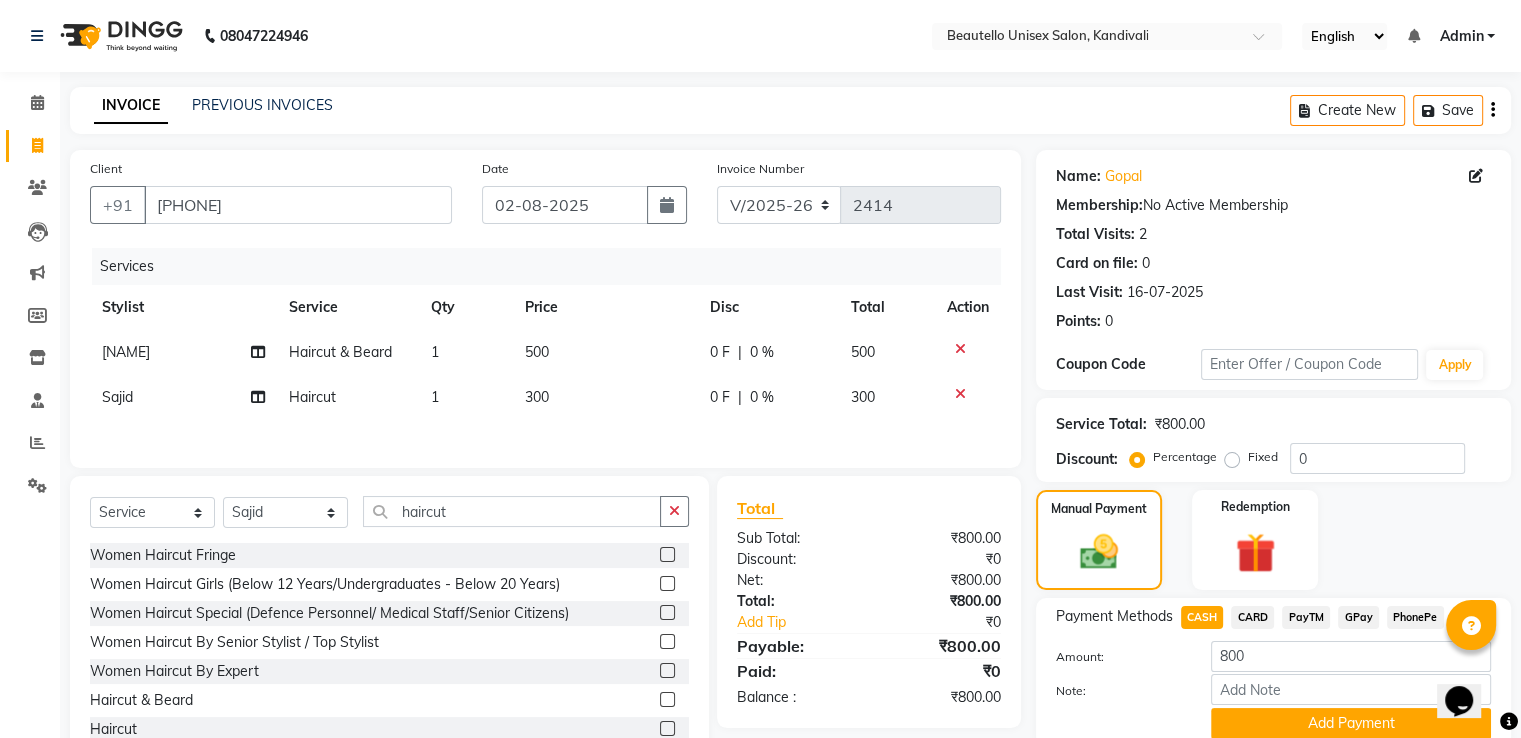 scroll, scrollTop: 81, scrollLeft: 0, axis: vertical 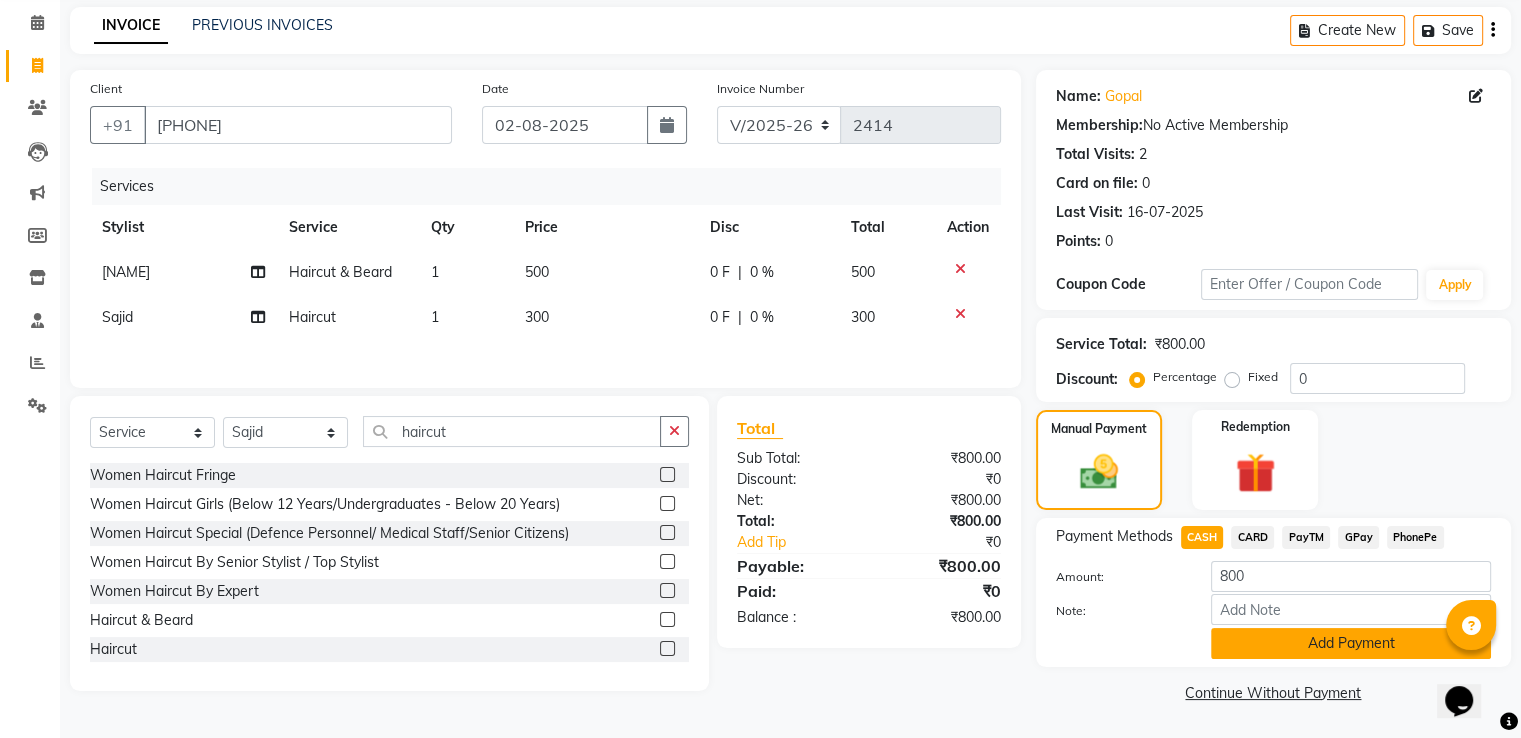 click on "Add Payment" 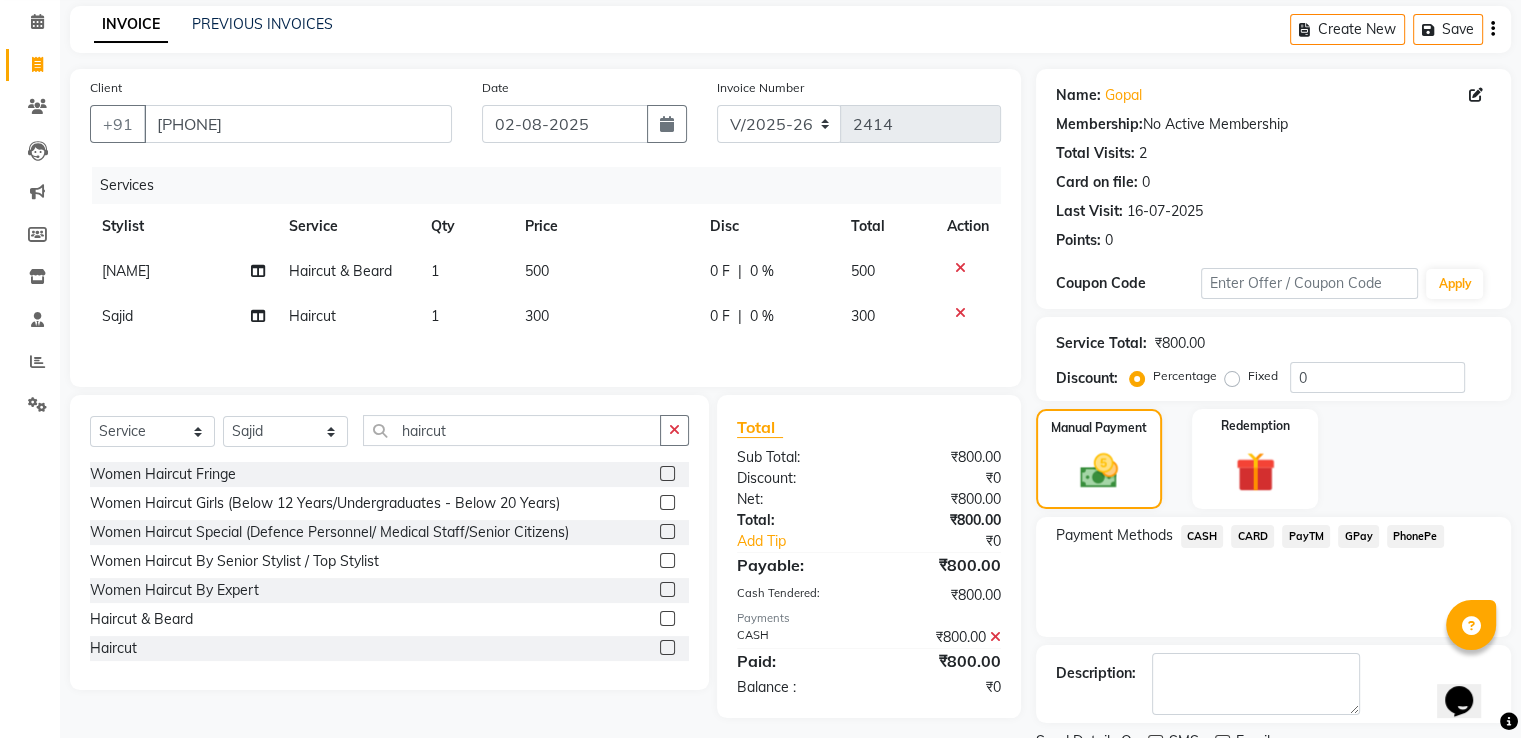 scroll, scrollTop: 163, scrollLeft: 0, axis: vertical 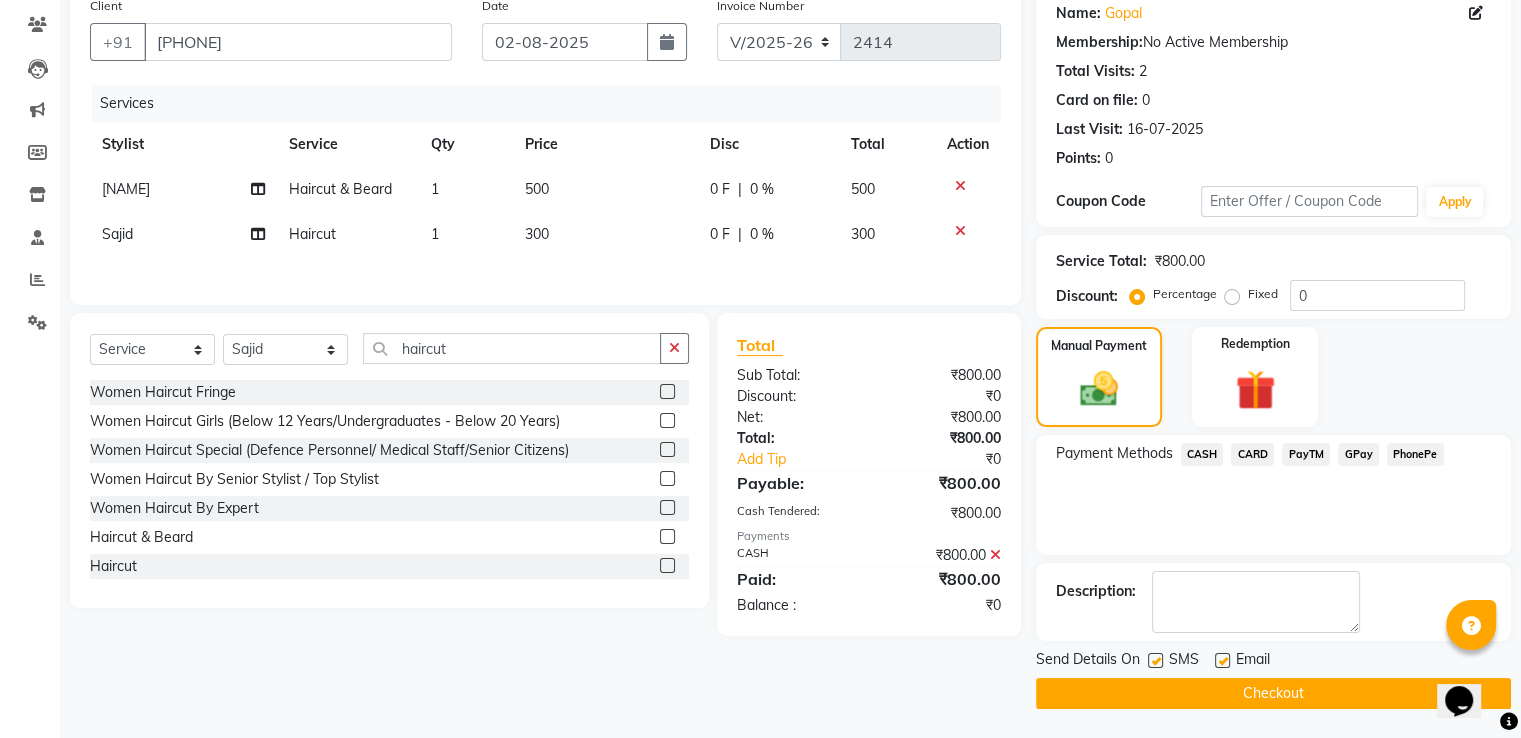 click 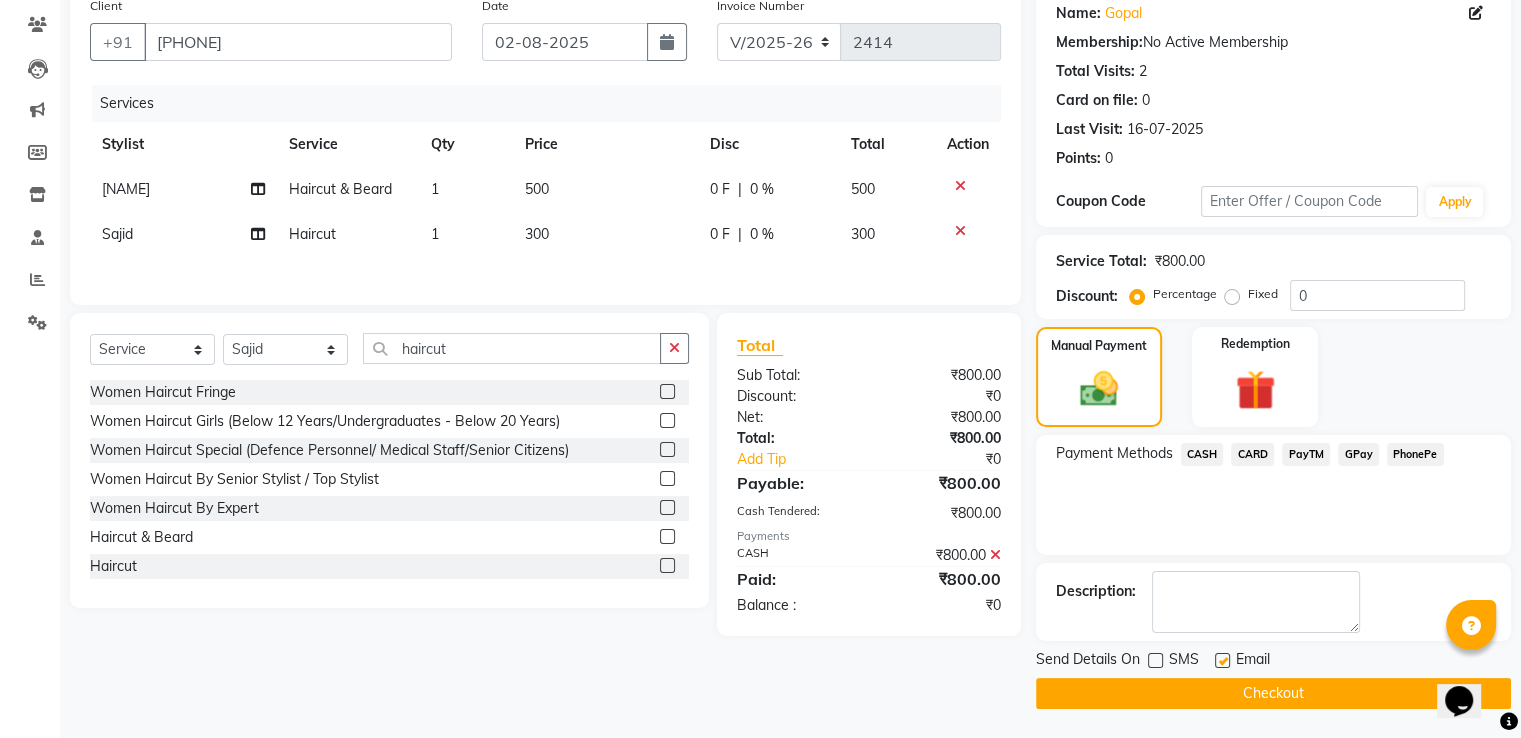 click on "Checkout" 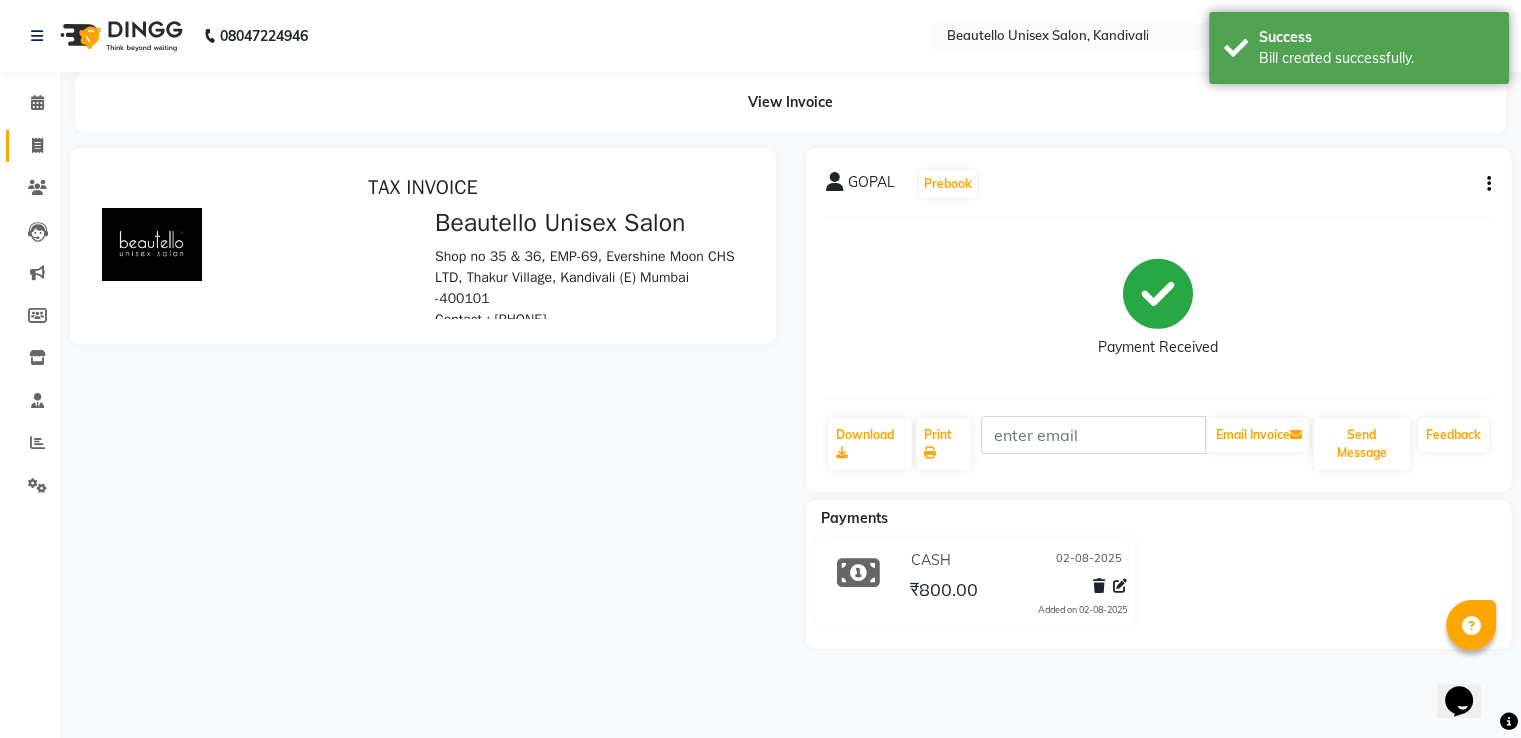 scroll, scrollTop: 0, scrollLeft: 0, axis: both 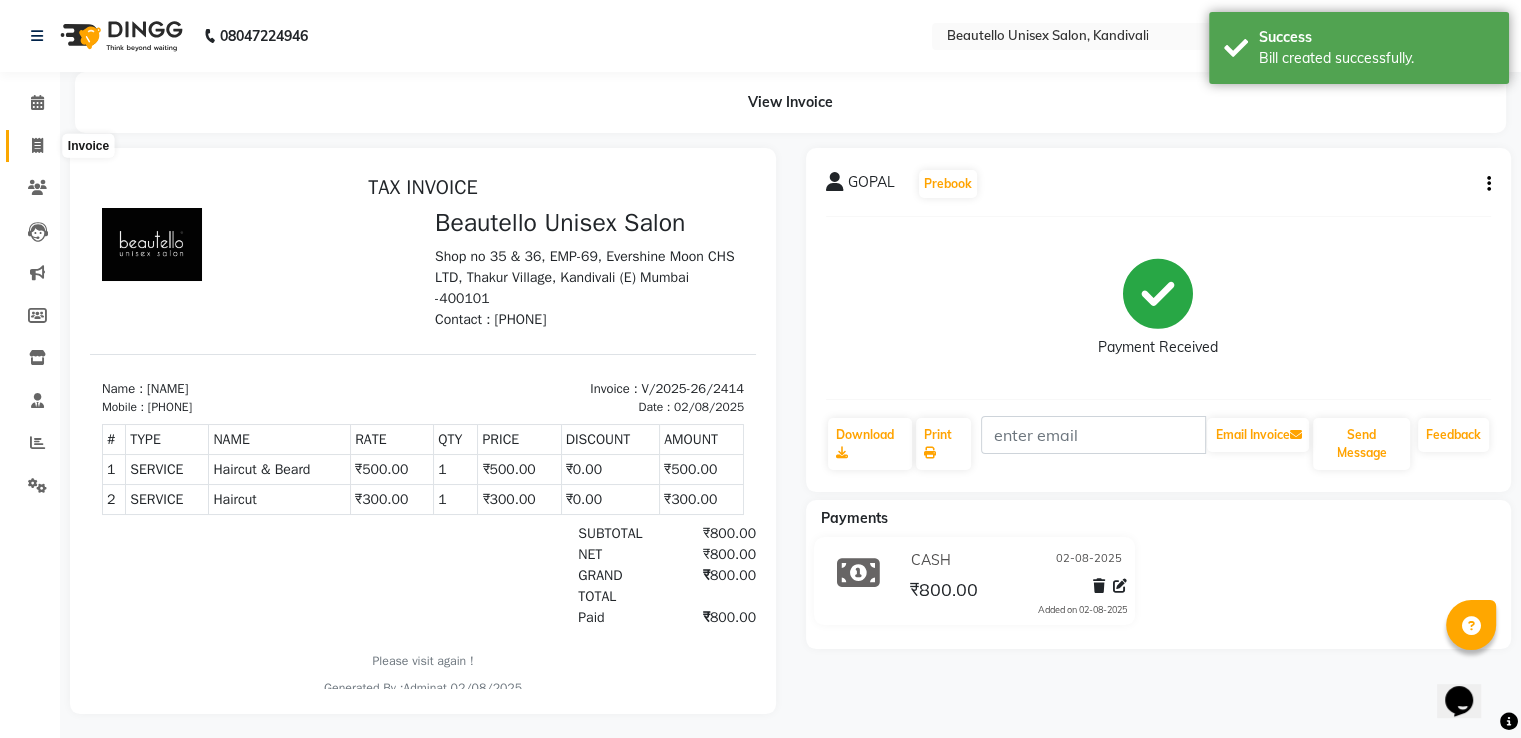 click 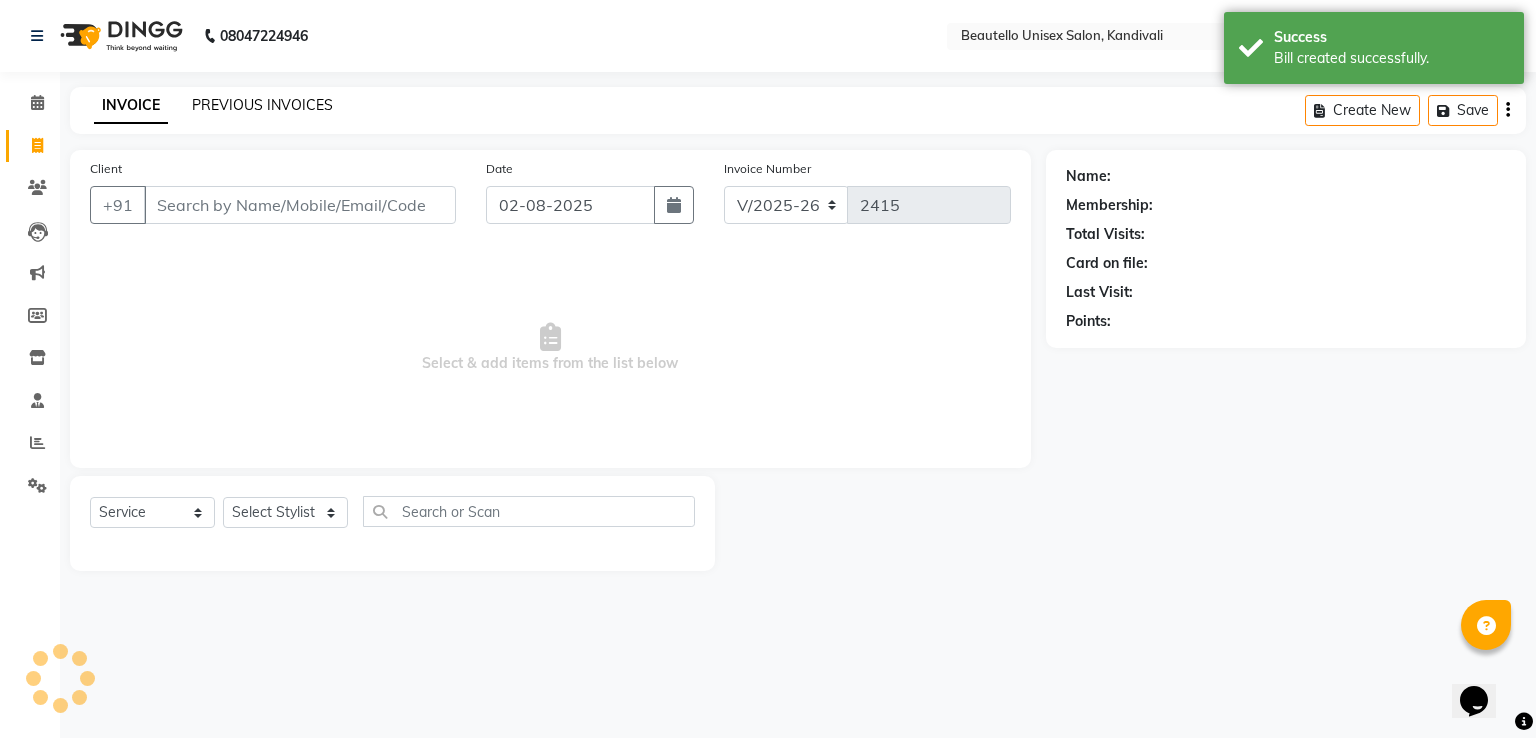 click on "PREVIOUS INVOICES" 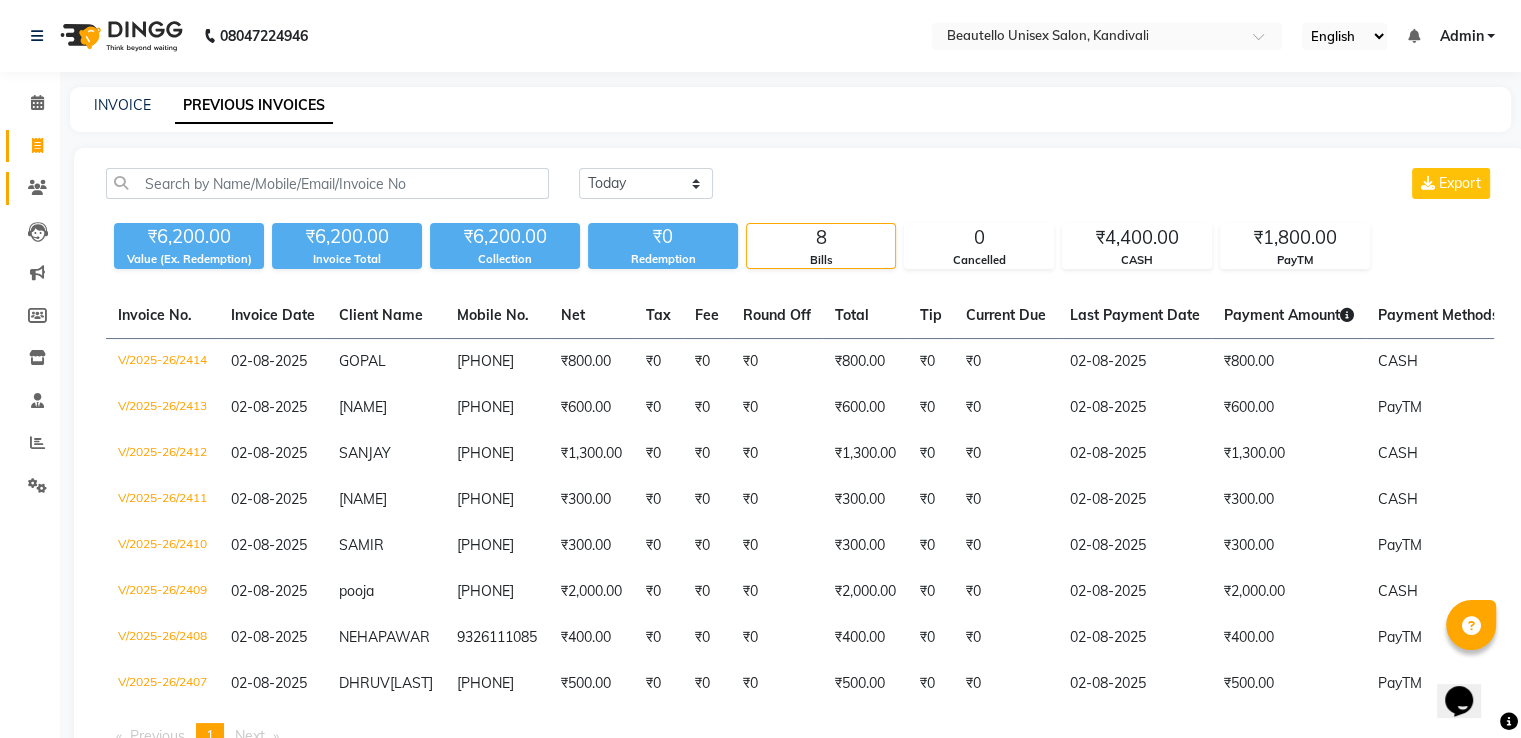 click on "INVOICE PREVIOUS INVOICES Today Yesterday Custom Range Export ₹6,200.00 Value (Ex. Redemption) ₹6,200.00 Invoice Total  ₹6,200.00 Collection ₹0 Redemption 8 Bills 0 Cancelled ₹4,400.00 CASH ₹1,800.00 PayTM  Invoice No.   Invoice Date   Client Name   Mobile No.   Net   Tax   Fee   Round Off   Total   Tip   Current Due   Last Payment Date   Payment Amount   Payment Methods   Cancel Reason   Status   V/2025-26/2414  02-08-2025 [NAME]   [PHONE] ₹800.00 ₹0  ₹0  ₹0 ₹800.00 ₹0 ₹0 02-08-2025 ₹800.00  CASH - PAID  V/2025-26/2413  02-08-2025 [NAME]   [PHONE] ₹600.00 ₹0  ₹0  ₹0 ₹600.00 ₹0 ₹0 02-08-2025 ₹600.00  PayTM - PAID  V/2025-26/2412  02-08-2025 [NAME]   [PHONE] ₹1,300.00 ₹0  ₹0  ₹0 ₹1,300.00 ₹0 ₹0 02-08-2025 ₹1,300.00  CASH - PAID  V/2025-26/2411  02-08-2025 [NAME]   [PHONE] ₹300.00 ₹0  ₹0  ₹0 ₹300.00 ₹0 ₹0 02-08-2025 ₹300.00  CASH - PAID  V/2025-26/2410  02-08-2025 [NAME]   [PHONE] ₹300.00 ₹0  ₹0  ₹0 ₹0 -" 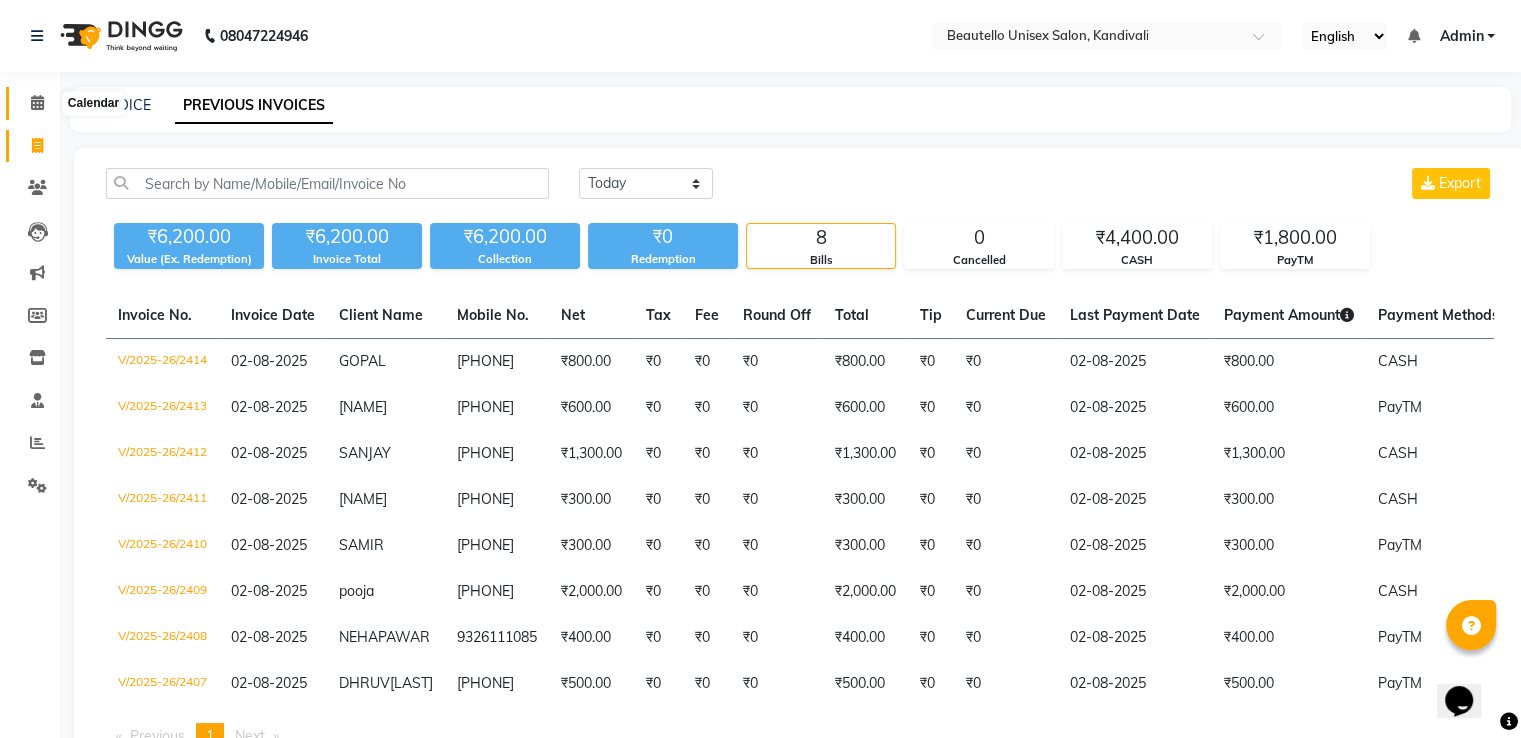click 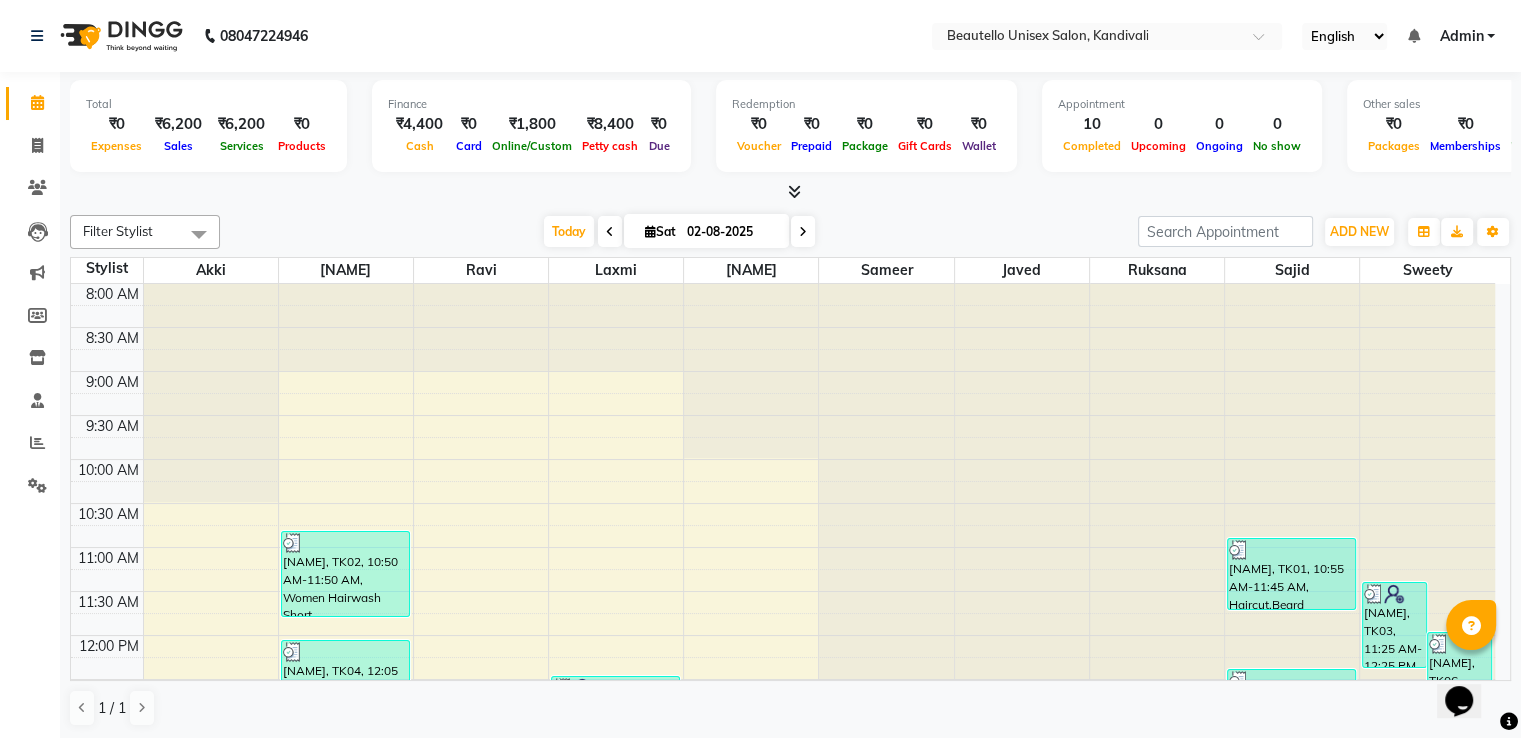 click at bounding box center [794, 191] 